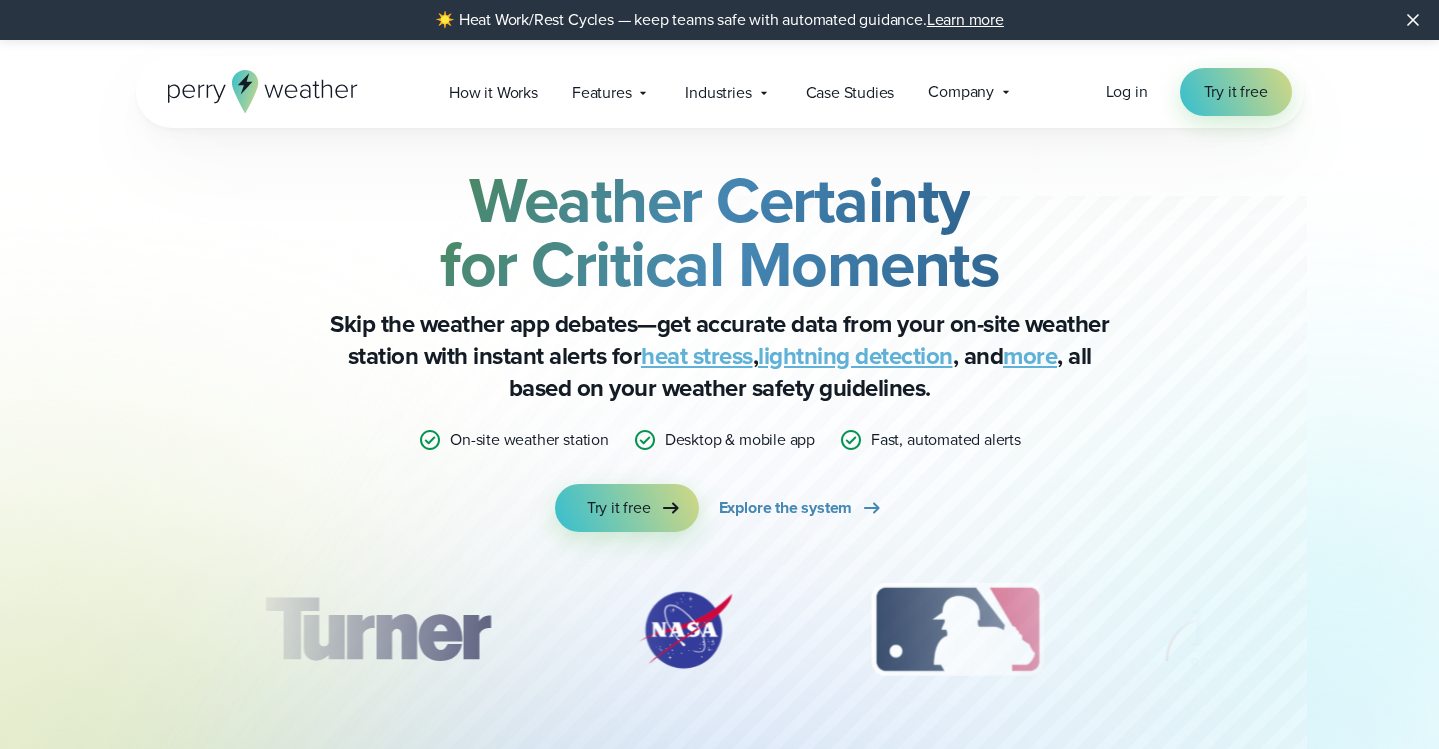 scroll, scrollTop: 0, scrollLeft: 0, axis: both 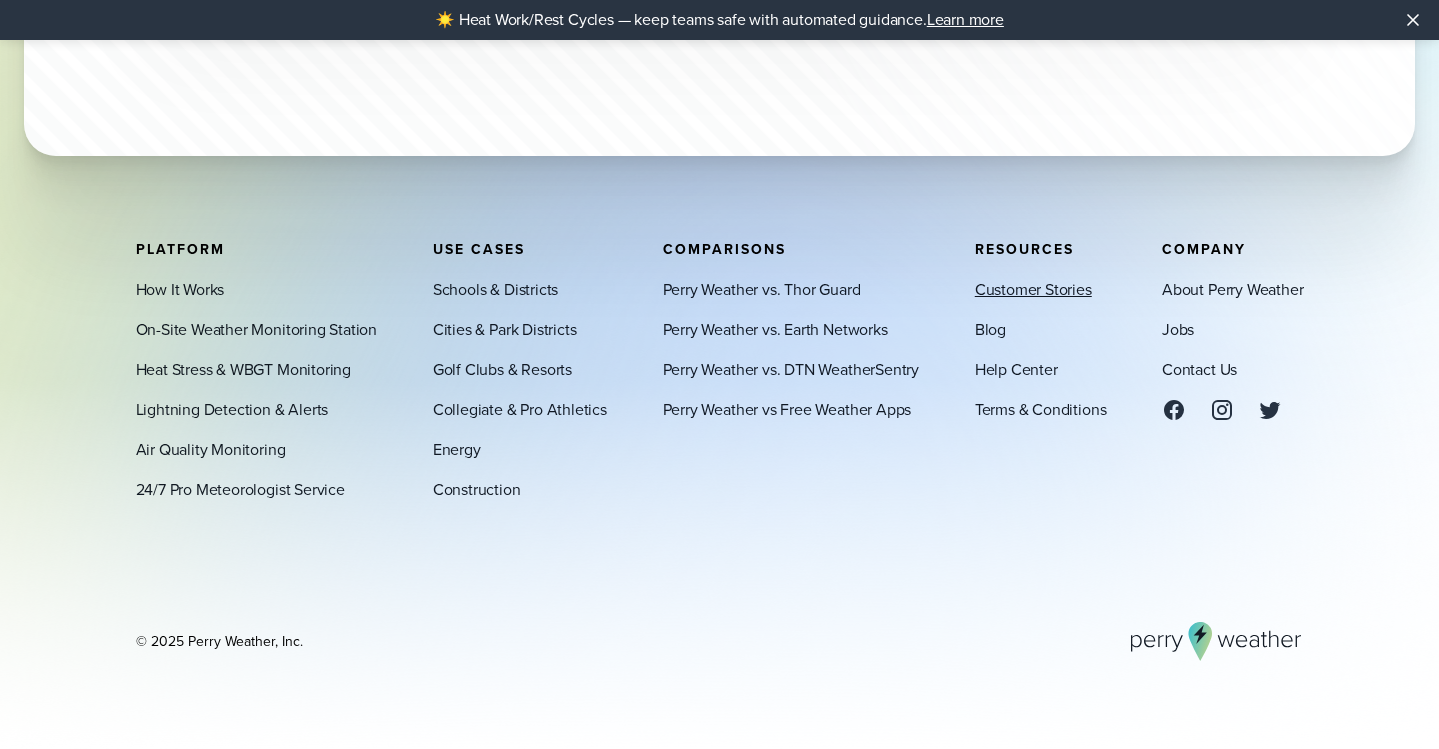 click on "Customer Stories" at bounding box center [1033, 289] 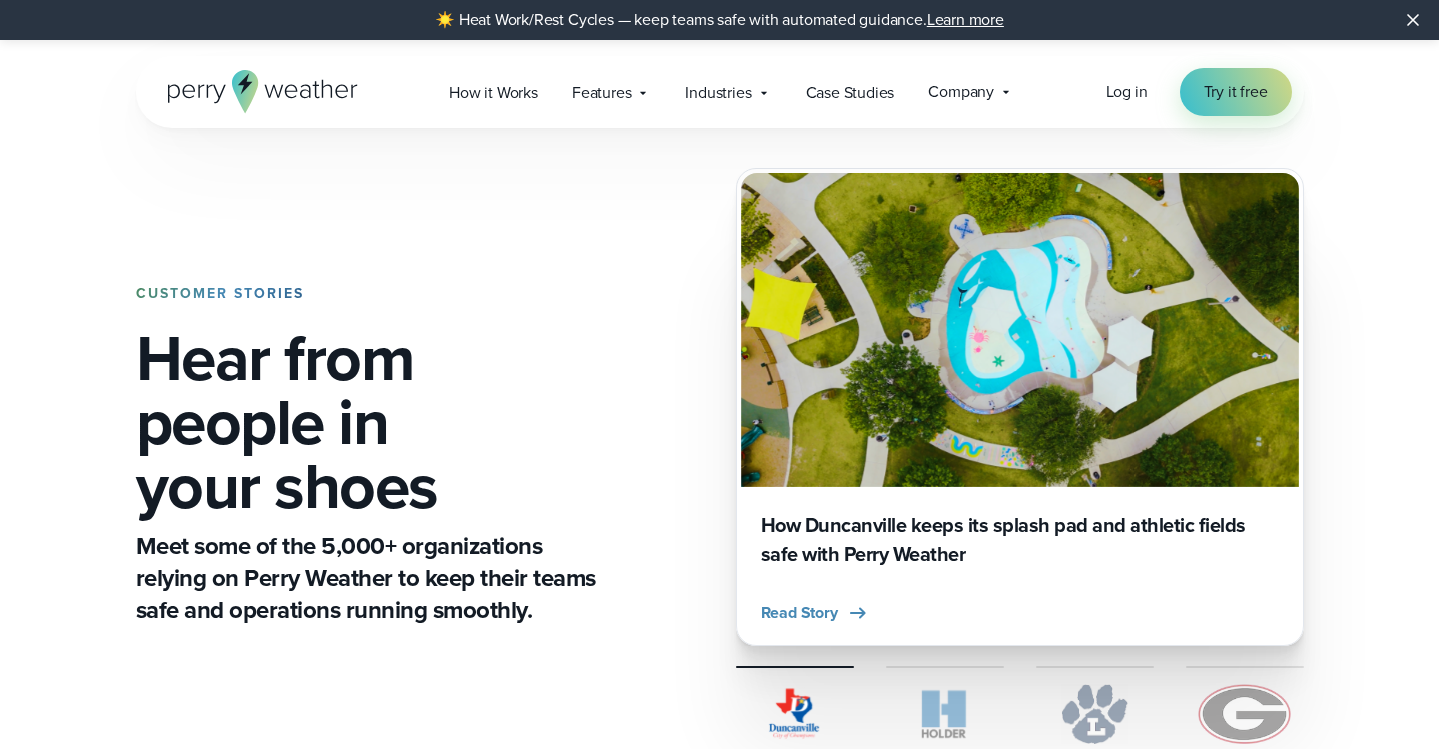 scroll, scrollTop: 0, scrollLeft: 0, axis: both 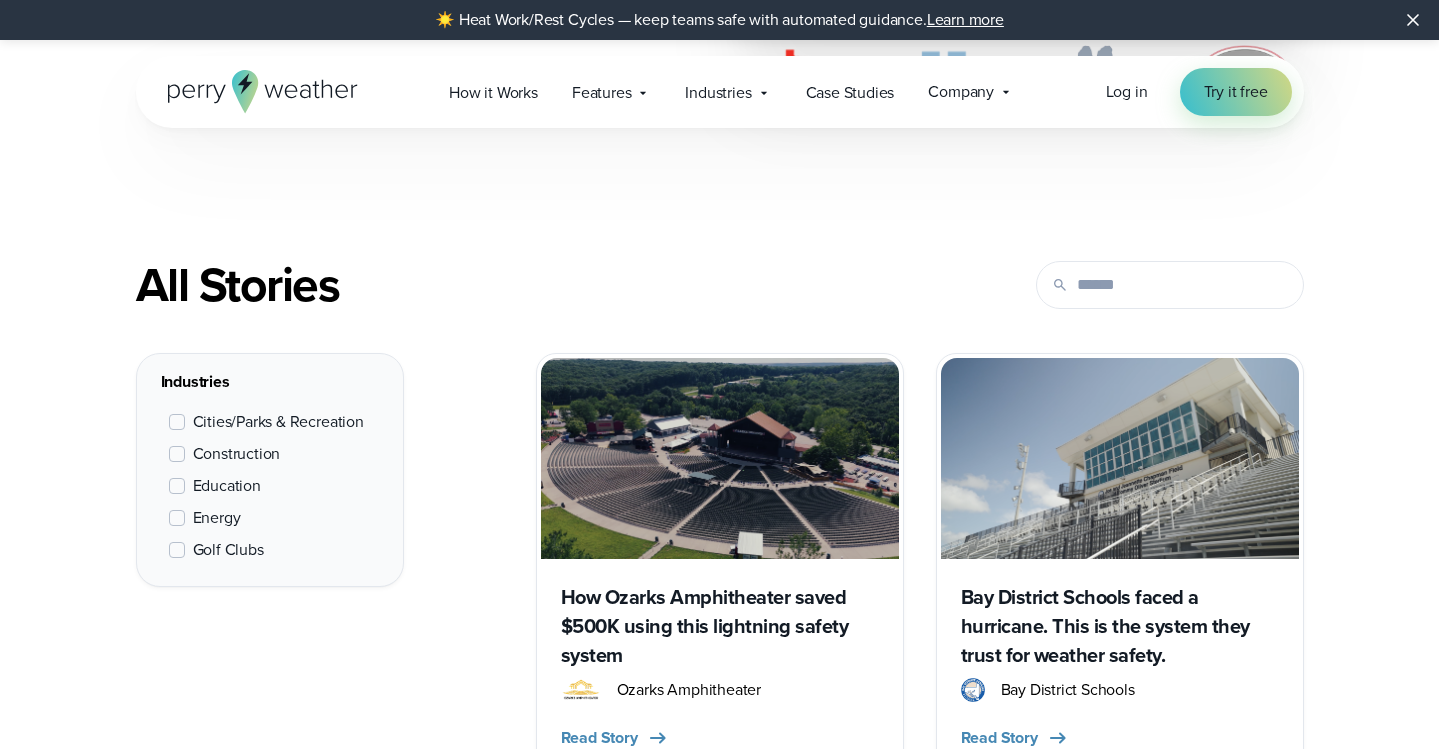 click on "Golf Clubs" at bounding box center (228, 550) 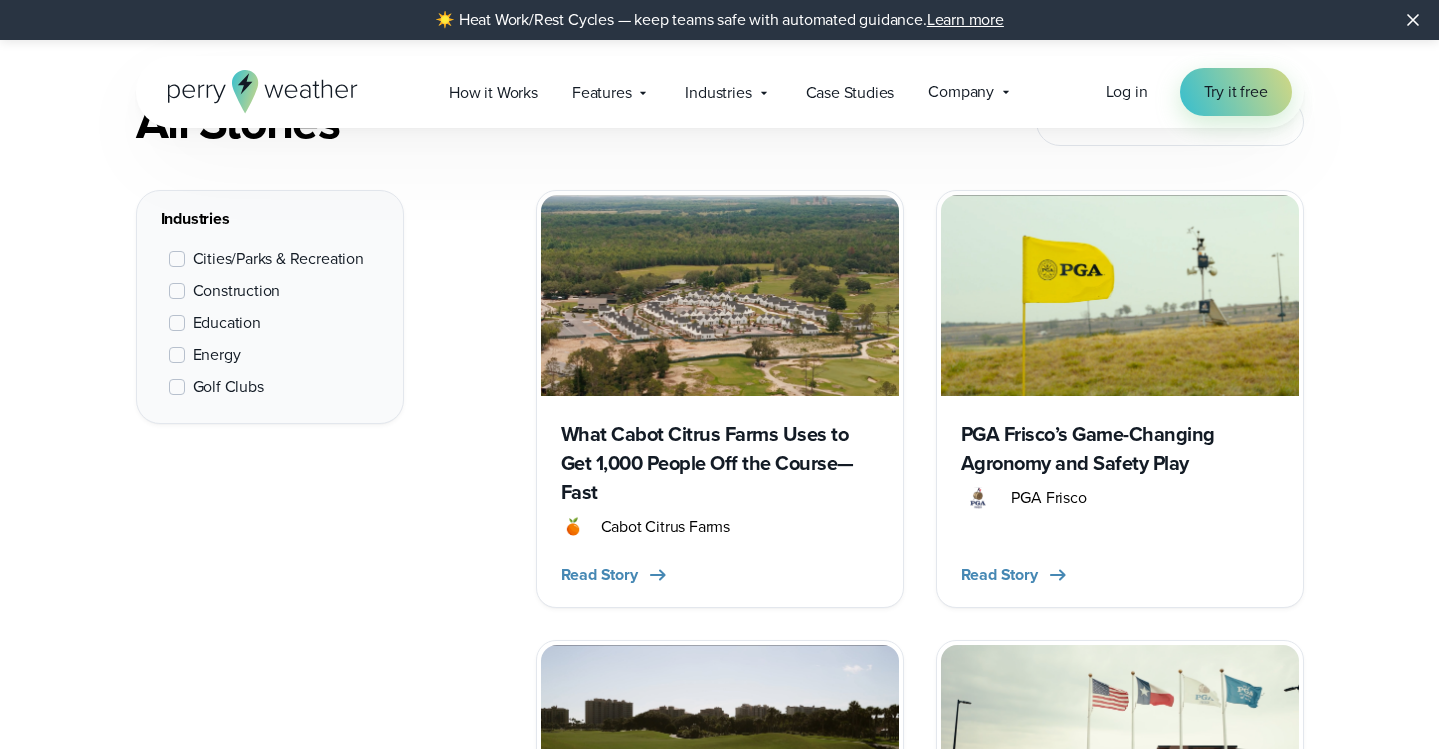 scroll, scrollTop: 831, scrollLeft: 0, axis: vertical 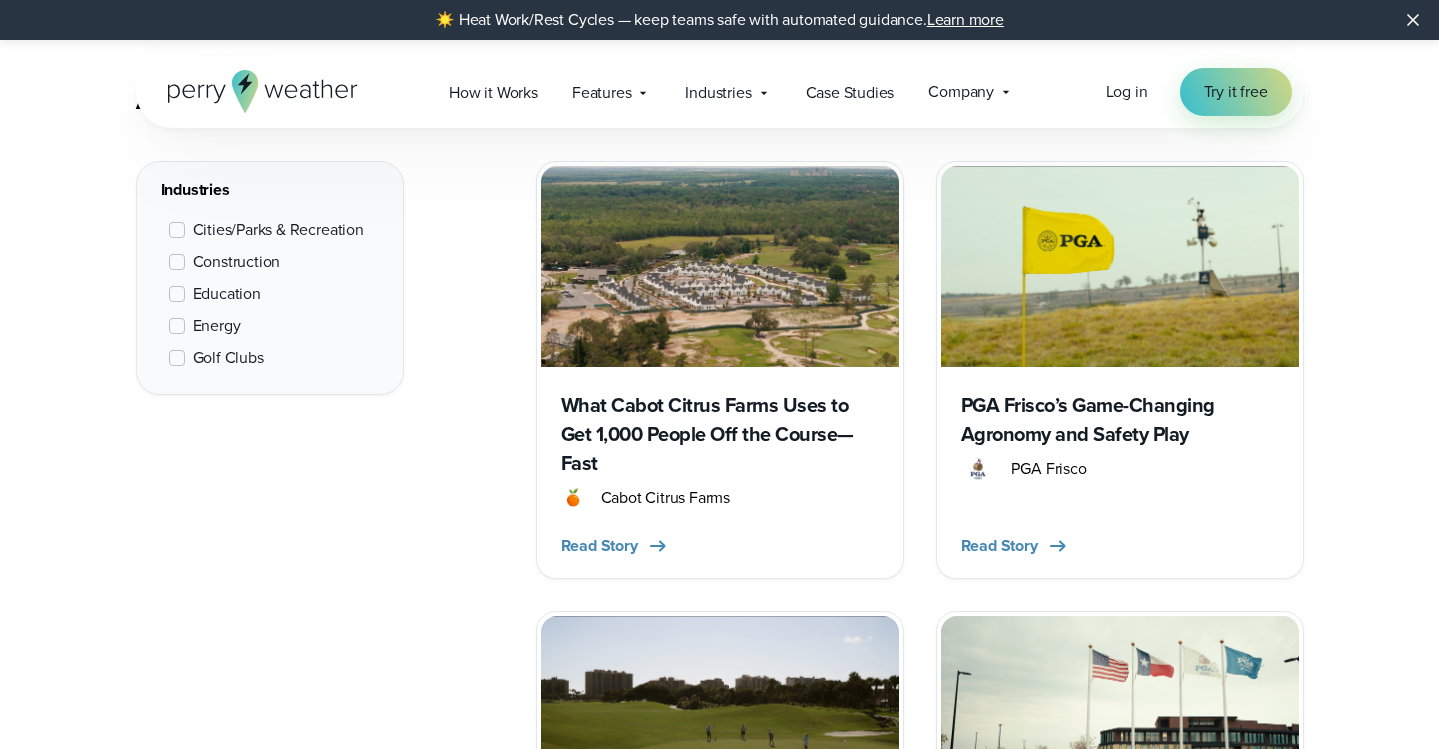 click at bounding box center (720, 266) 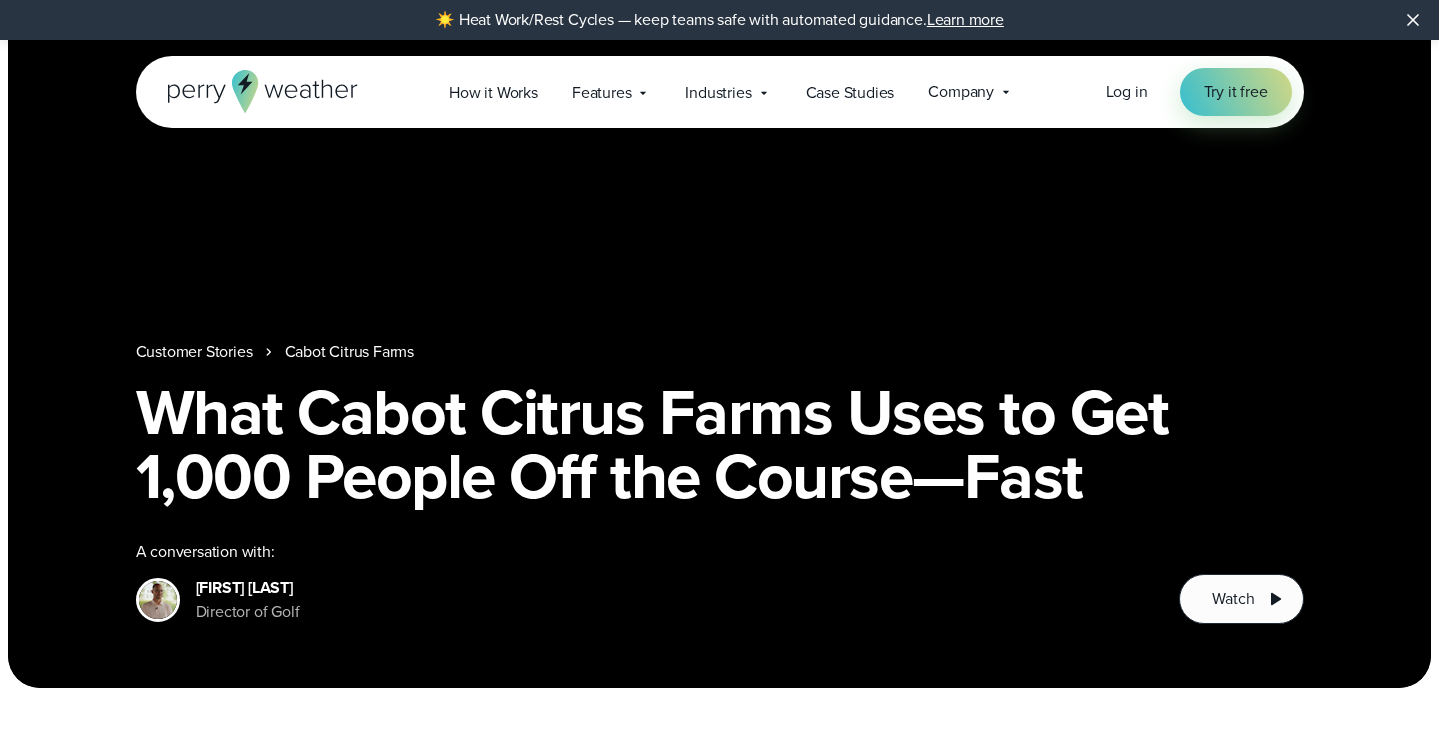 scroll, scrollTop: 0, scrollLeft: 0, axis: both 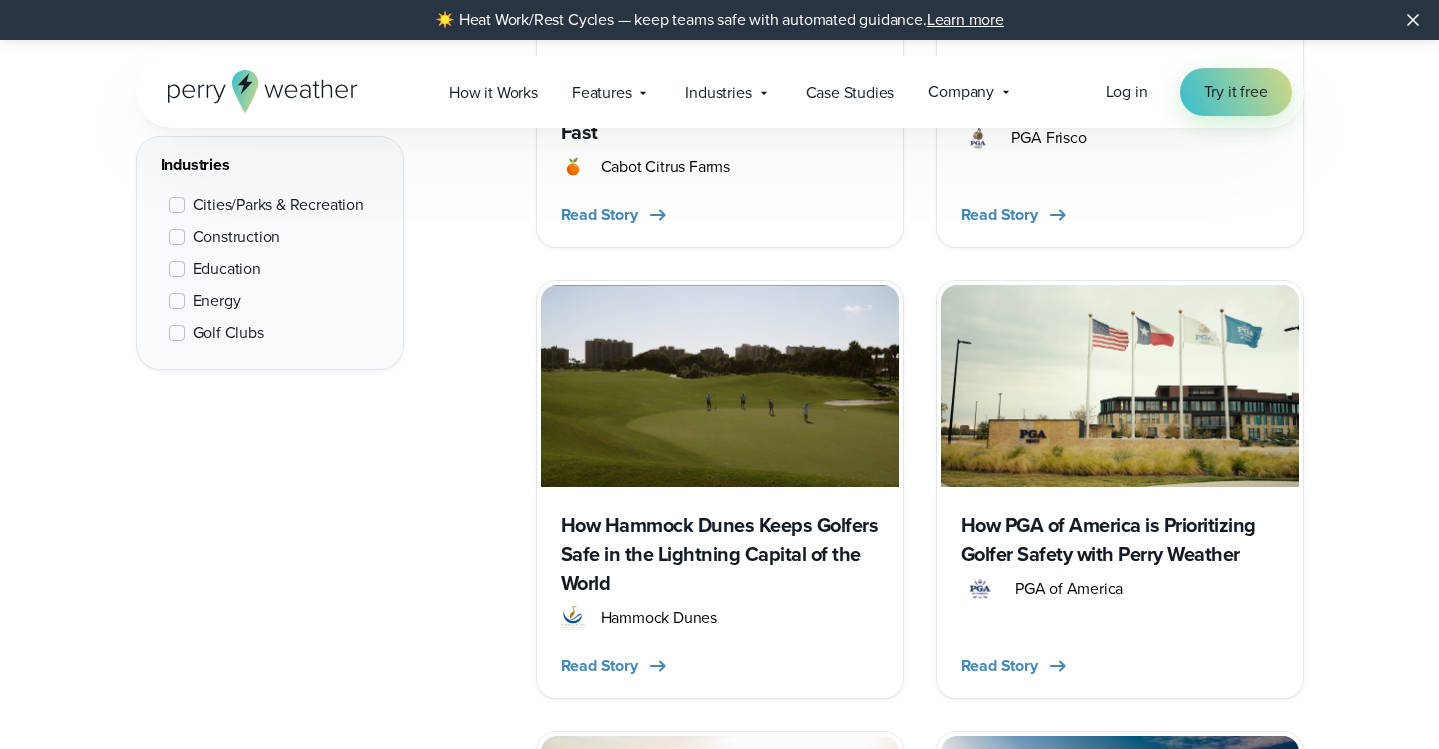 click on "Industries
Cities/Parks & Recreation
Construction
Education
Energy
Golf Clubs" at bounding box center [720, 925] 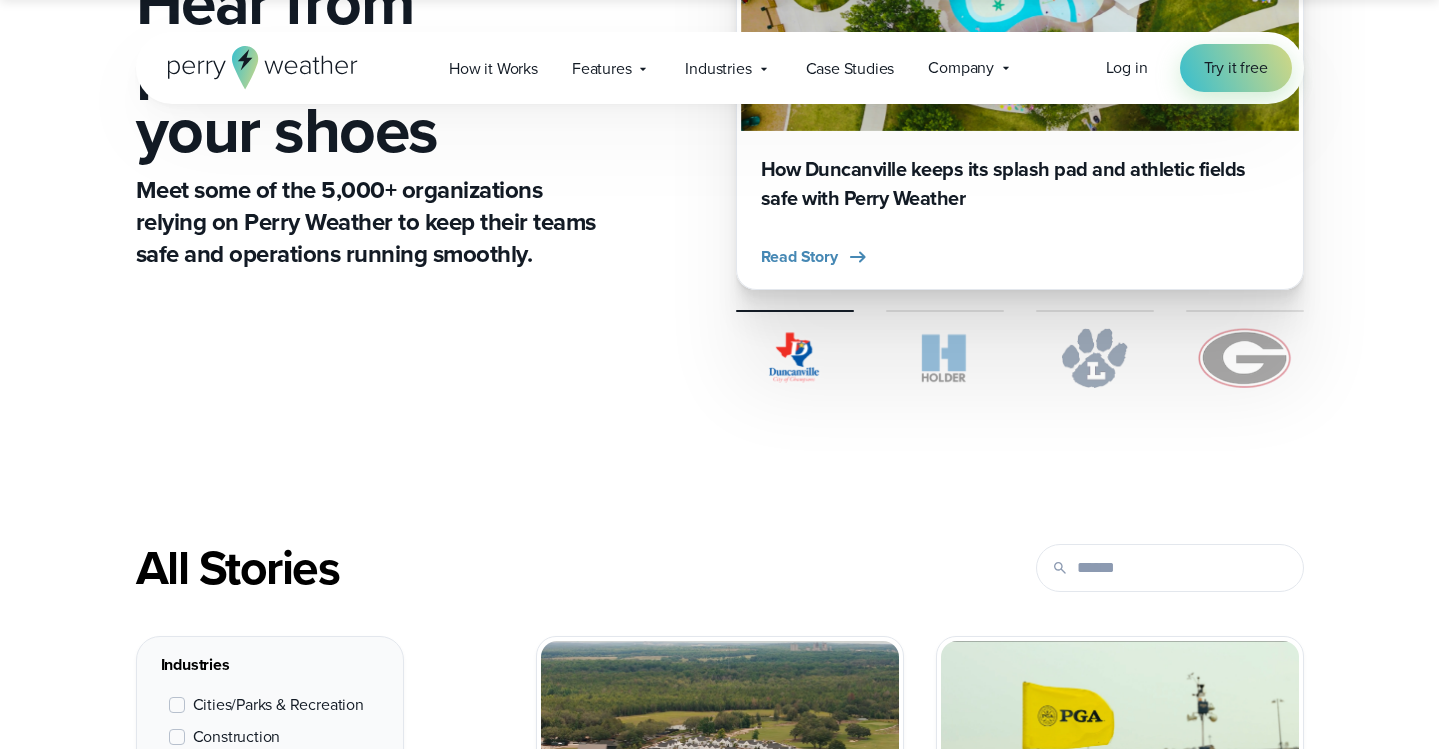 scroll, scrollTop: 119, scrollLeft: 0, axis: vertical 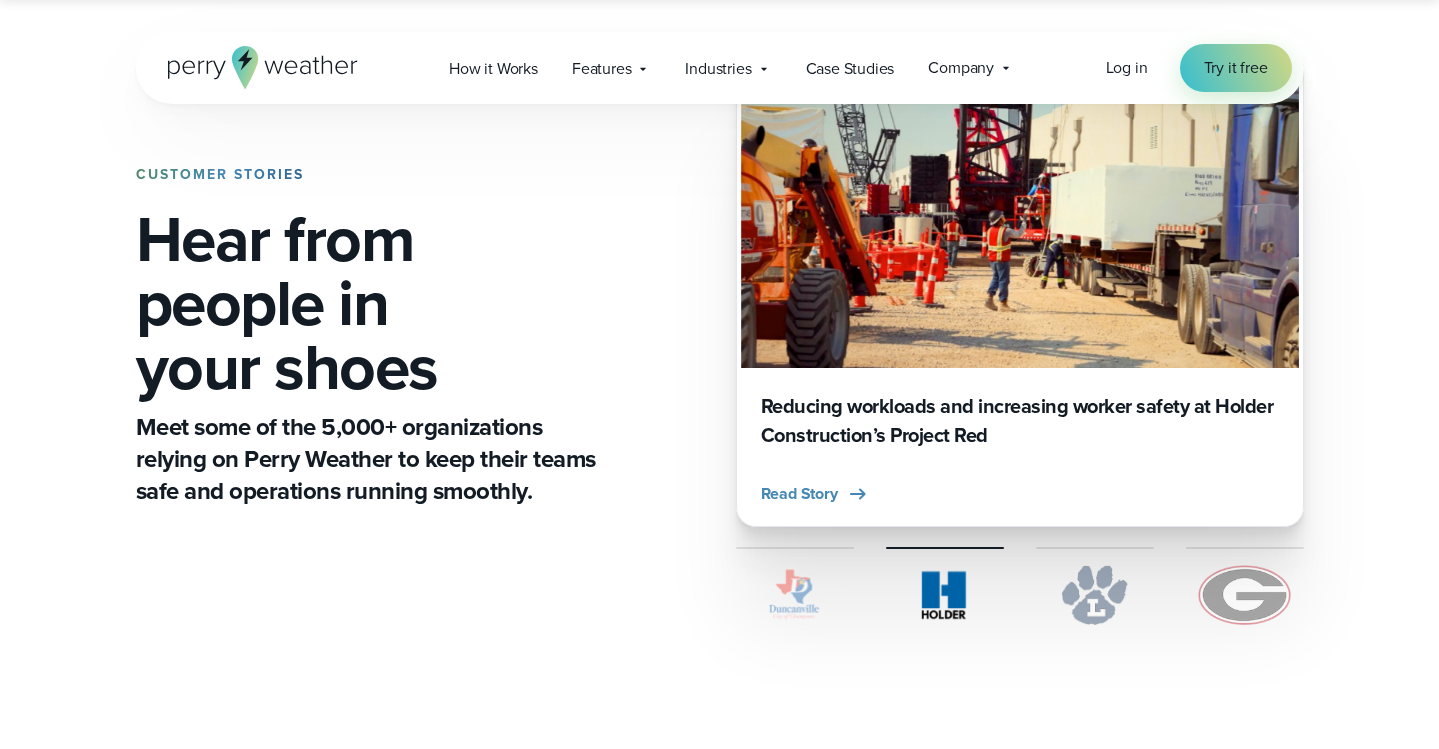 click 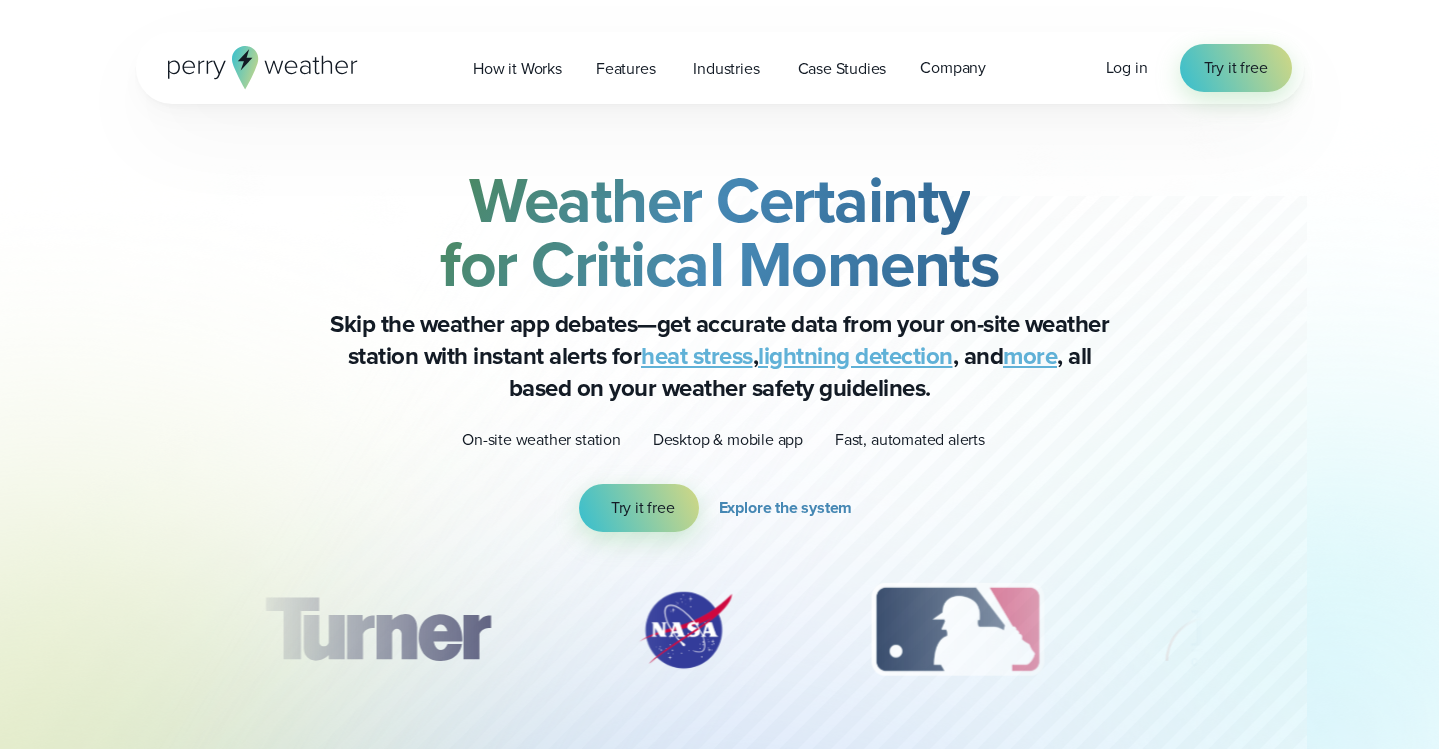 scroll, scrollTop: 0, scrollLeft: 0, axis: both 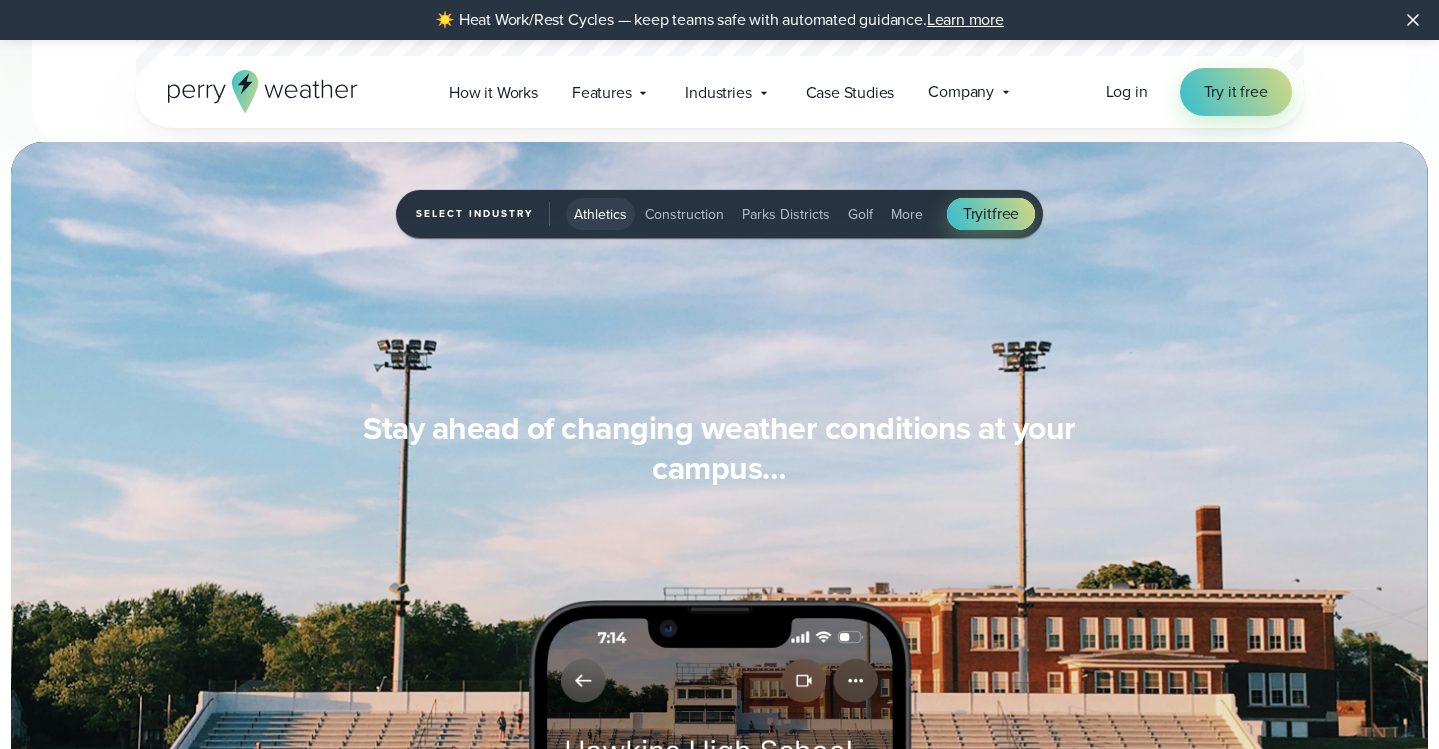 click on "Golf" at bounding box center (860, 214) 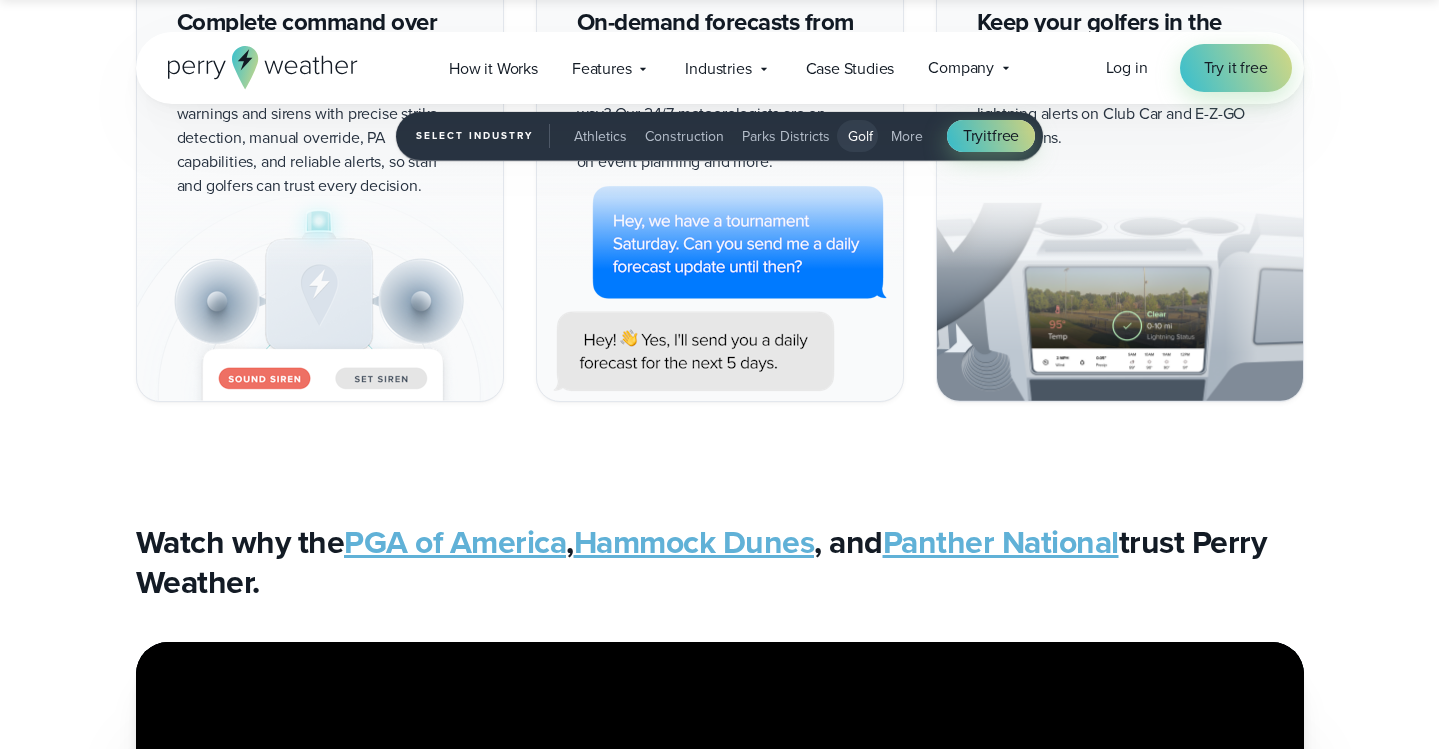 scroll, scrollTop: 3880, scrollLeft: 0, axis: vertical 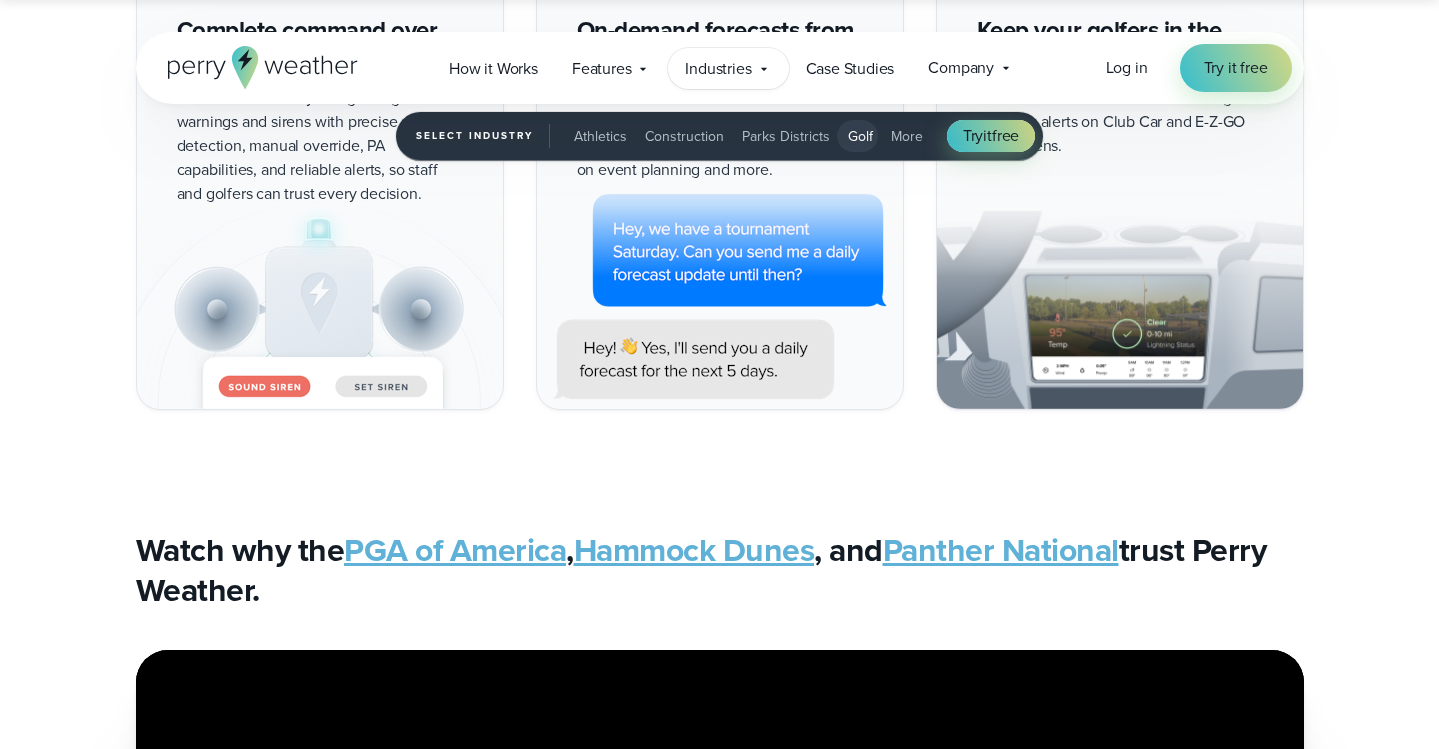 click 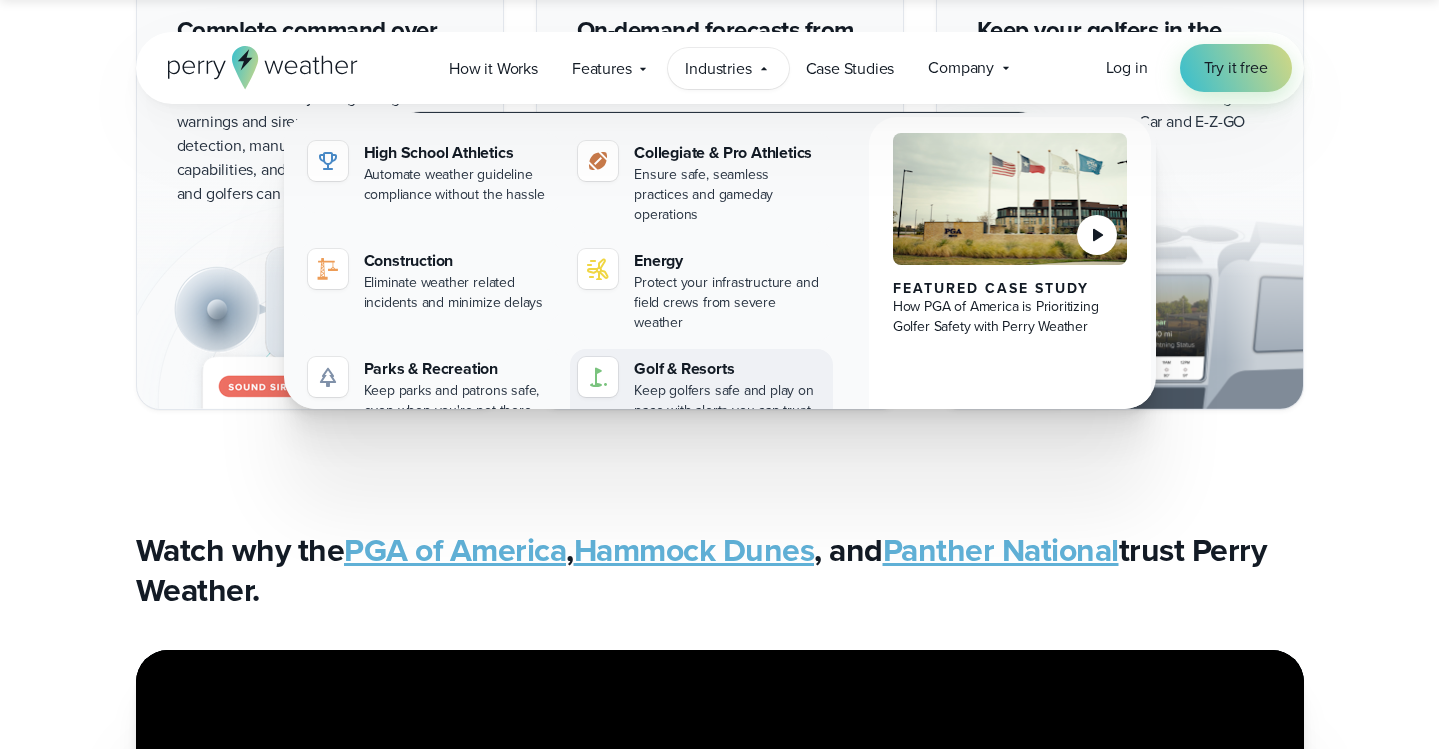 click on "Golf & Resorts" at bounding box center (729, 369) 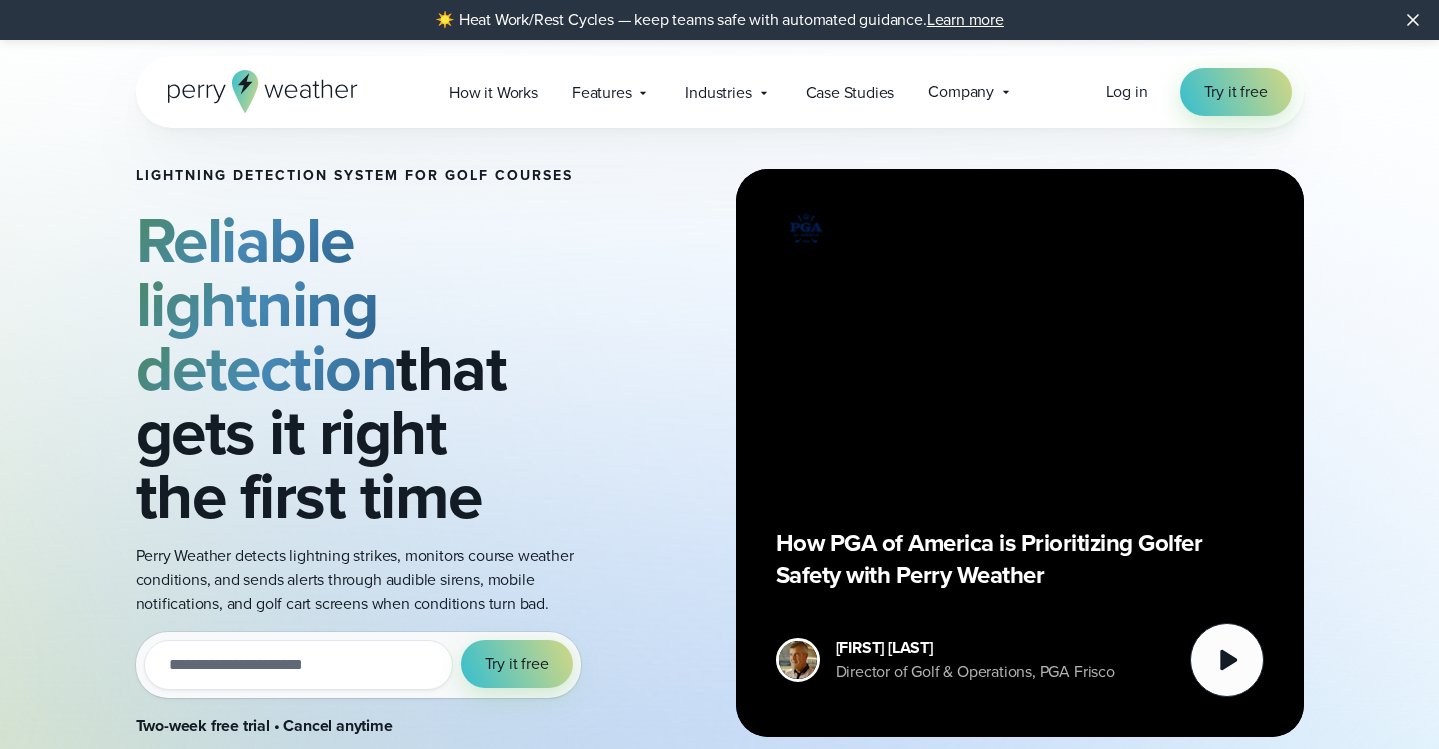 scroll, scrollTop: 0, scrollLeft: 0, axis: both 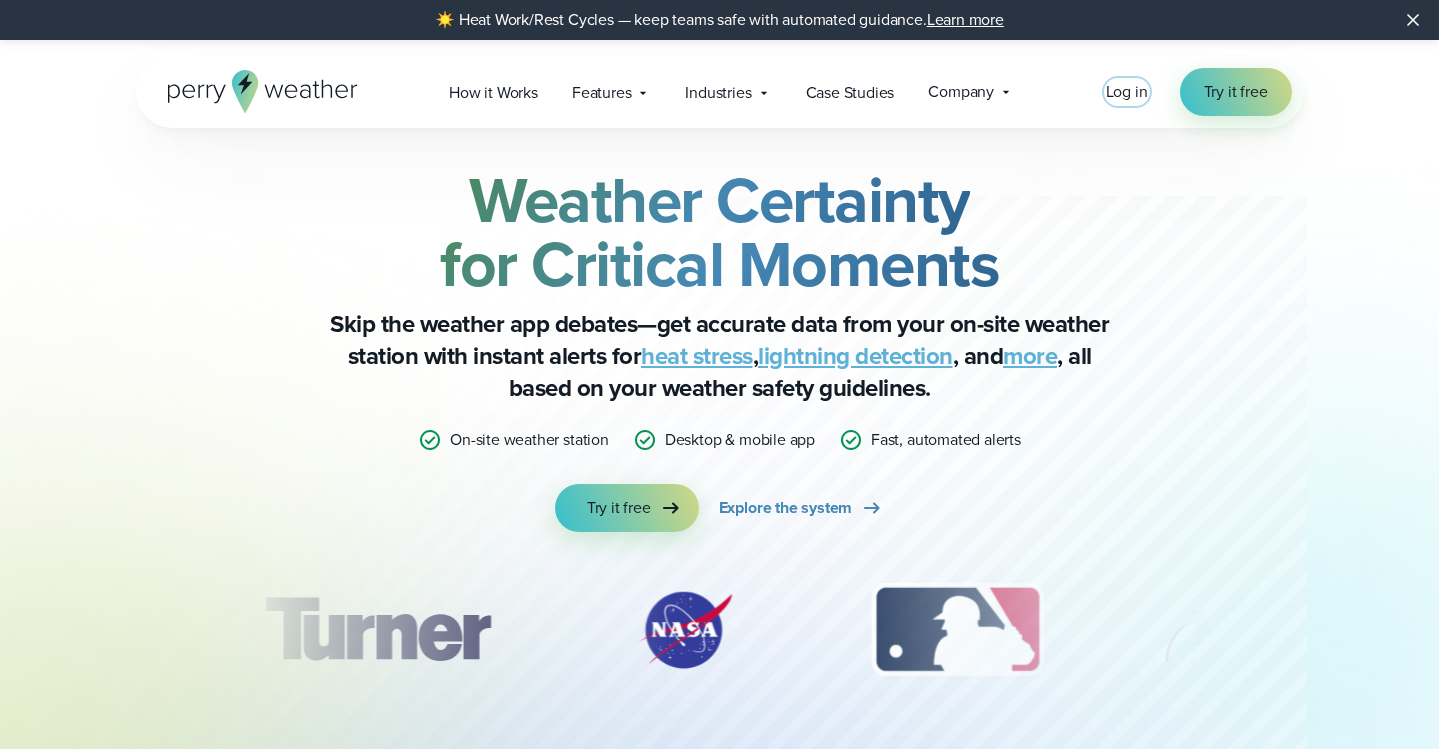 click on "Log in" at bounding box center [1127, 91] 